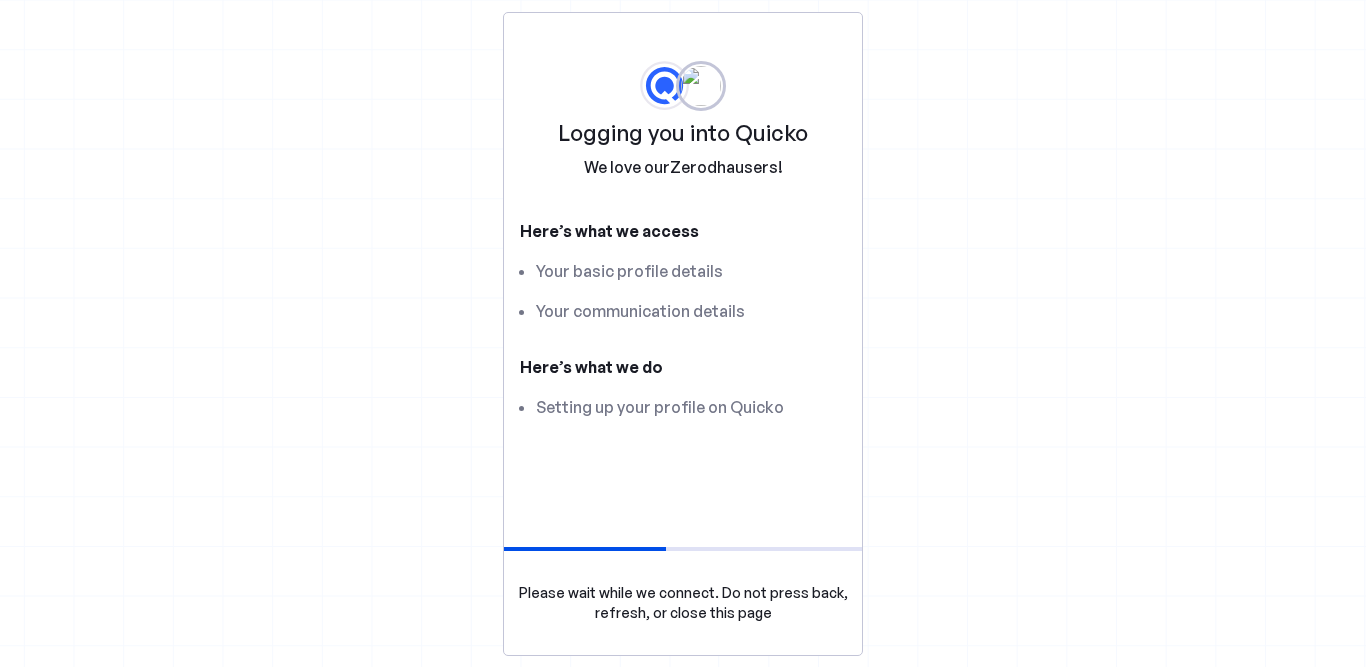 scroll, scrollTop: 0, scrollLeft: 0, axis: both 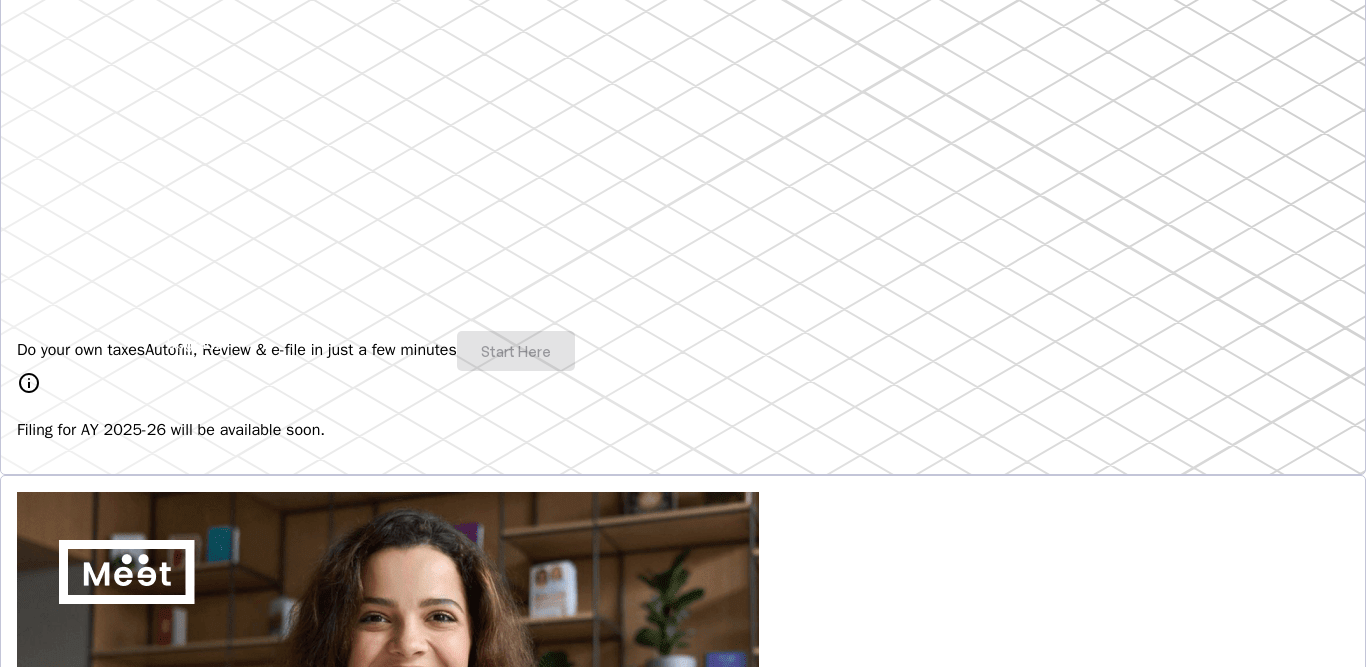 click on "Do your own taxes   Autofill, Review & e-file in just a few minutes   Start Here" at bounding box center (683, 351) 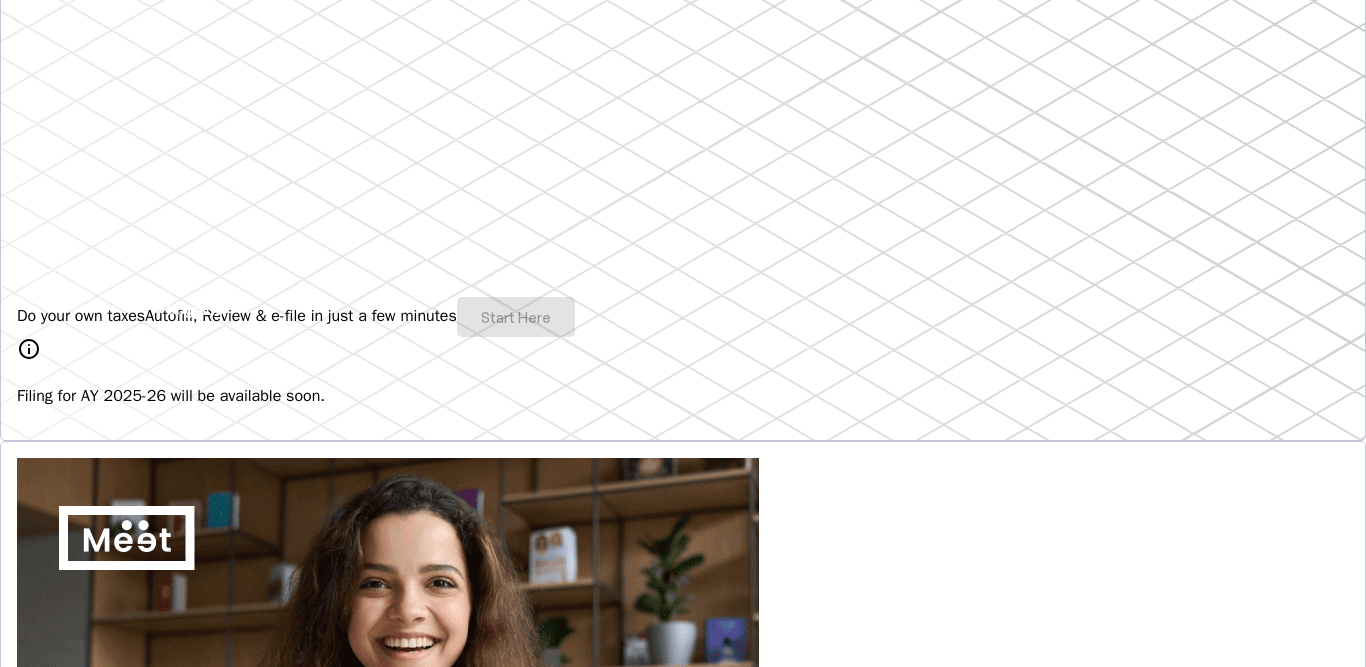 scroll, scrollTop: 280, scrollLeft: 0, axis: vertical 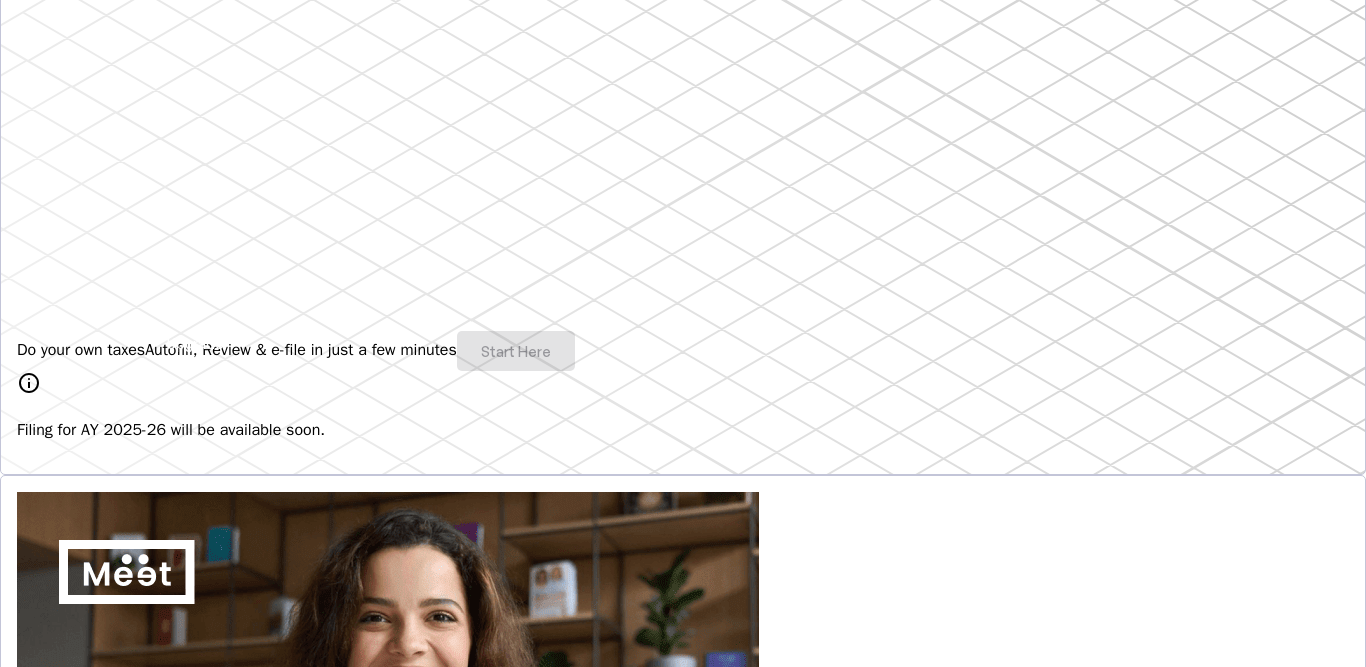 click on "Do your own taxes" at bounding box center (81, 350) 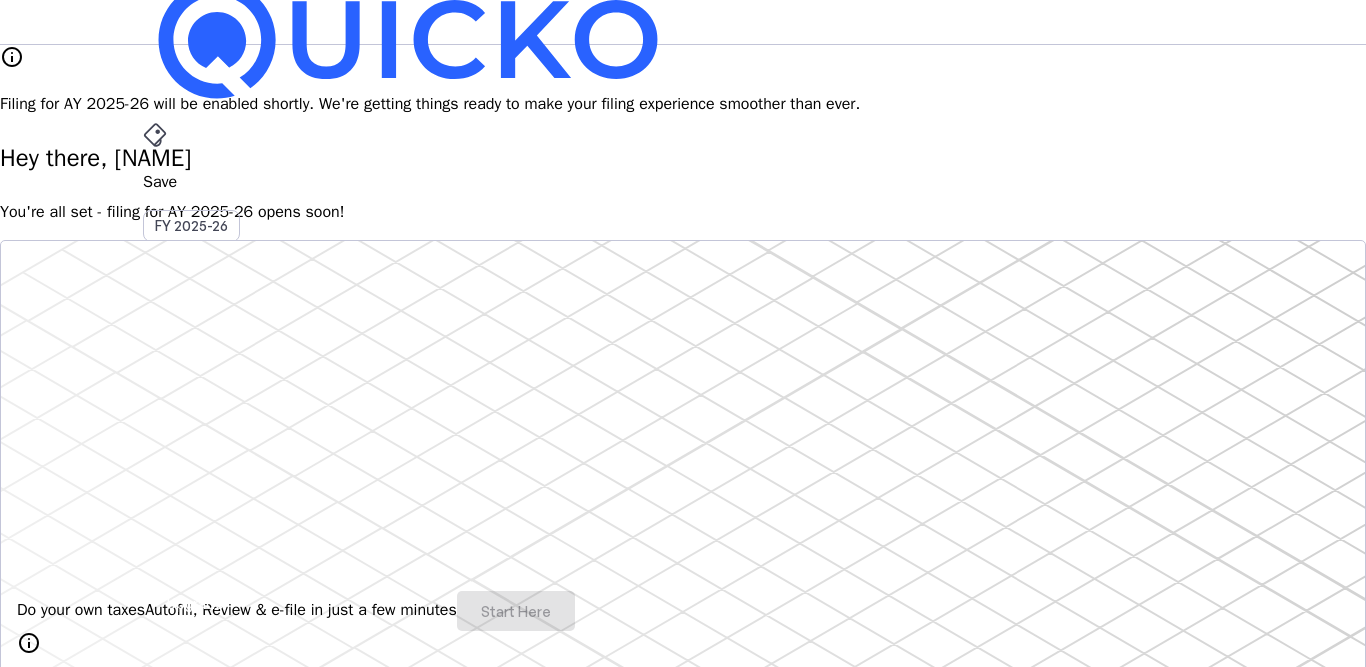scroll, scrollTop: 0, scrollLeft: 0, axis: both 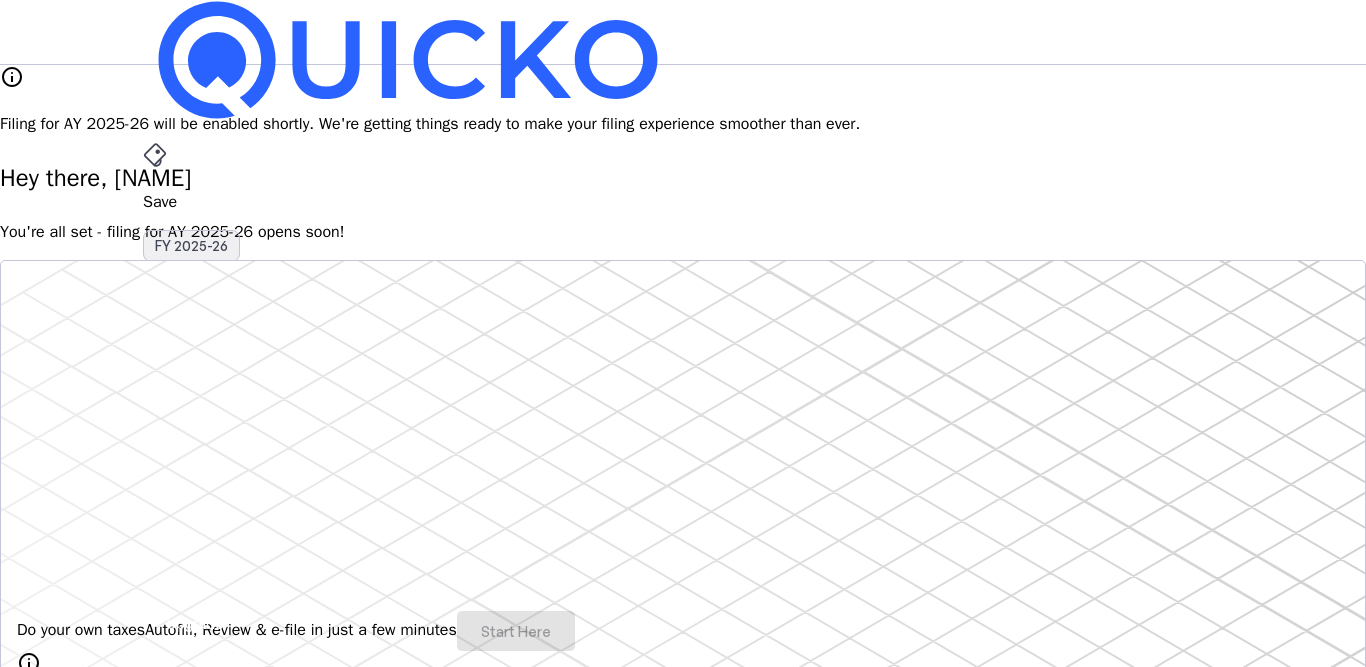 click on "FY 2025-26" at bounding box center [191, 246] 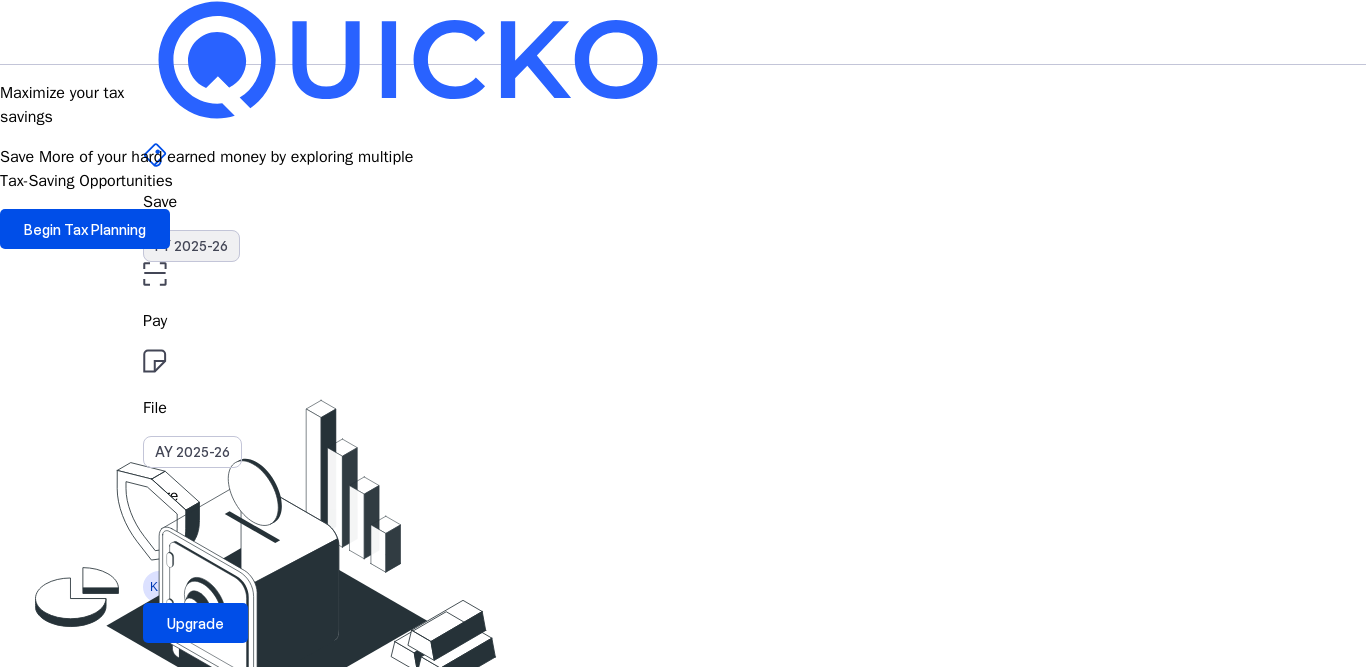 click on "FY 2025-26" at bounding box center [191, 246] 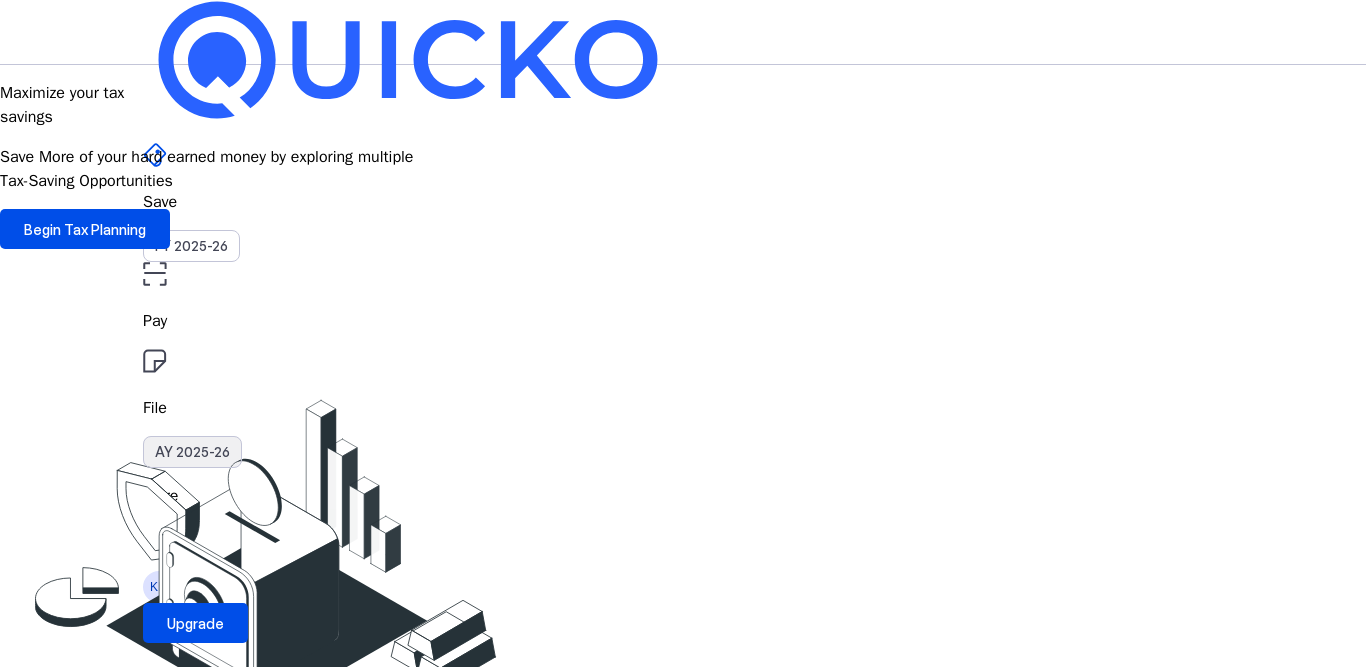 click on "AY 2025-26" at bounding box center [192, 452] 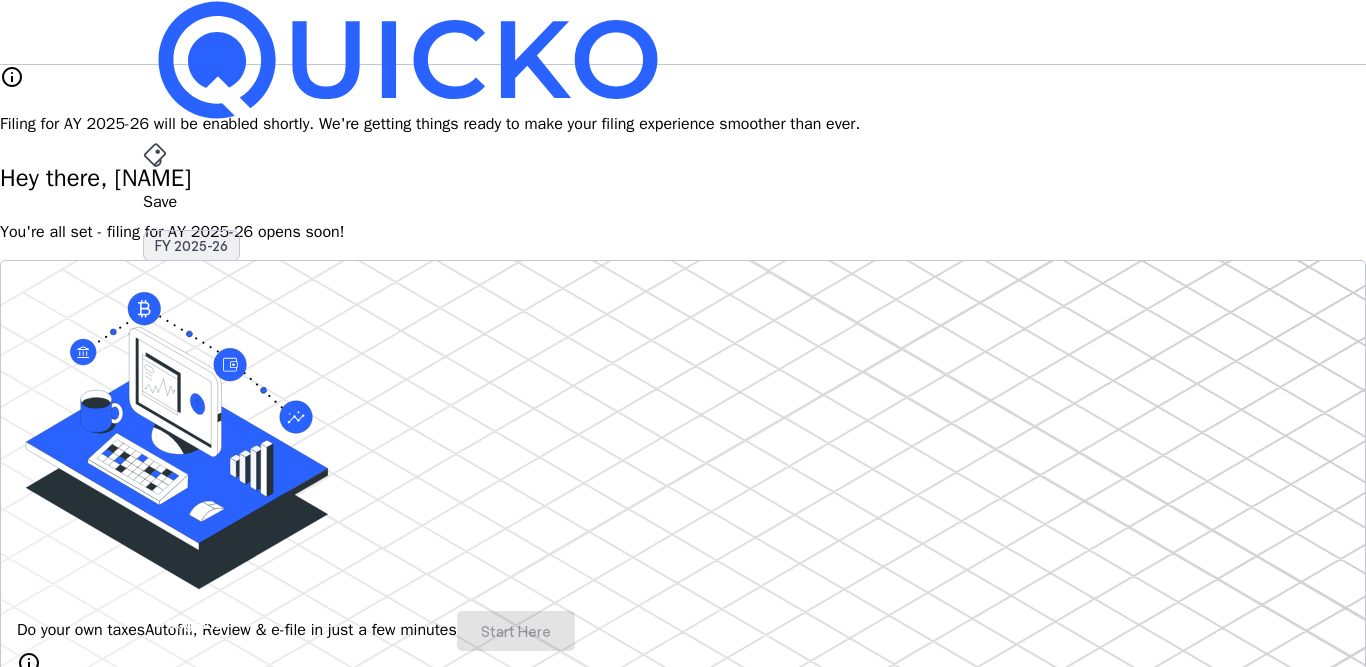 click on "FY 2025-26" at bounding box center (191, 246) 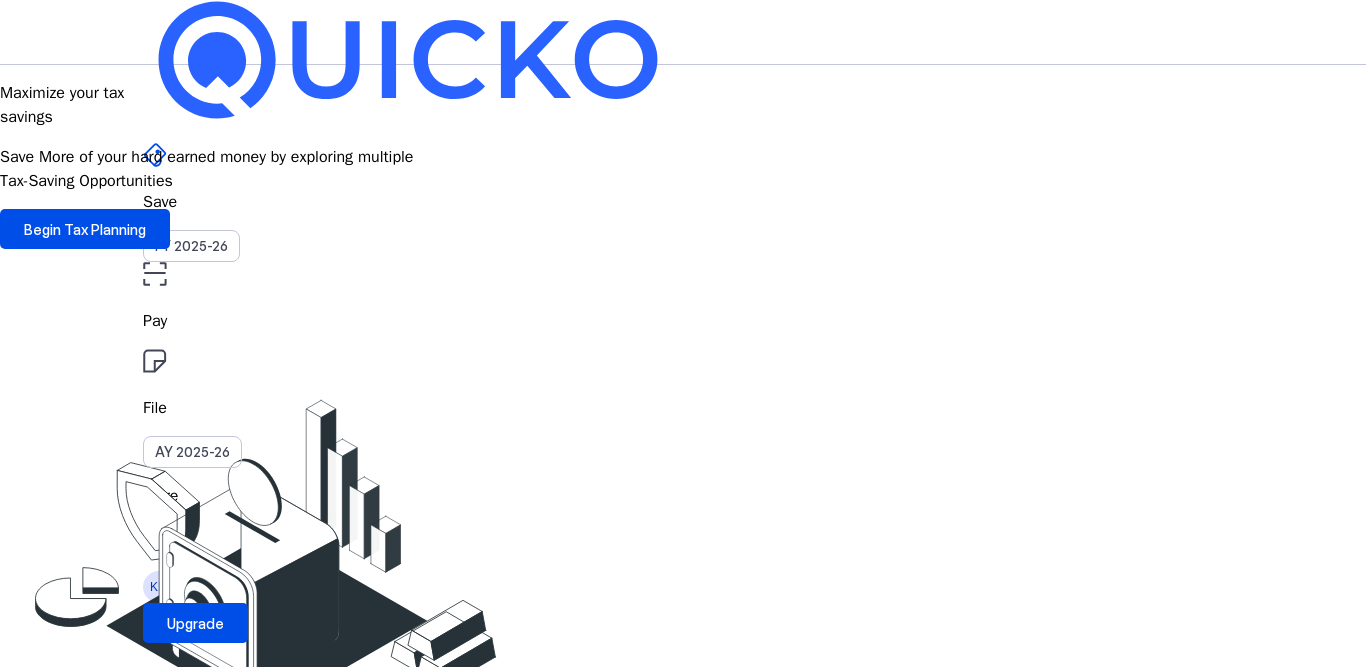 type 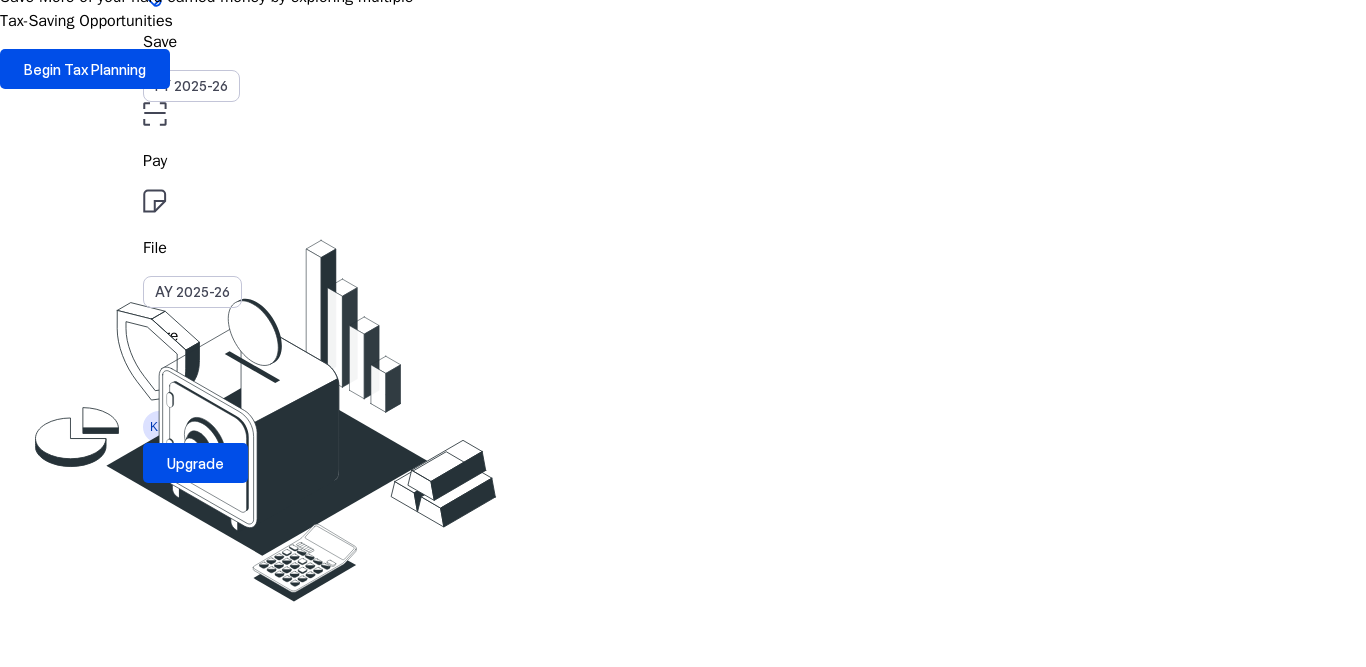 scroll, scrollTop: 0, scrollLeft: 0, axis: both 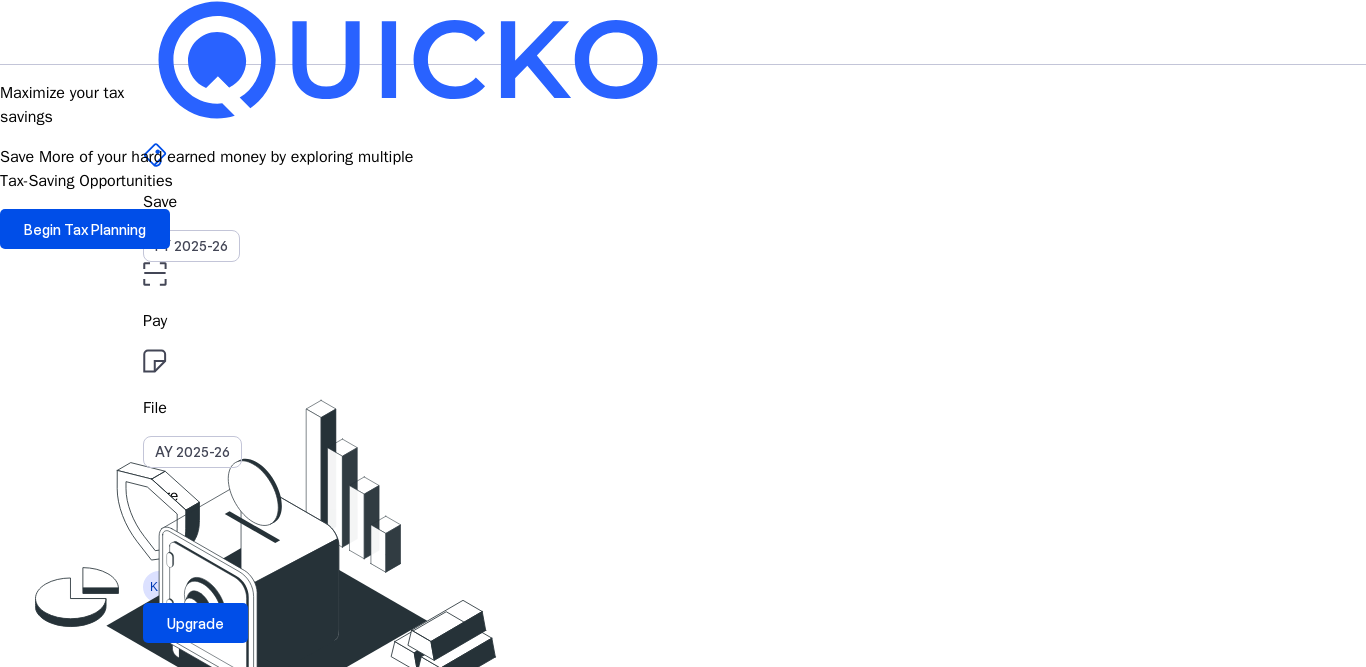click on "More" at bounding box center [683, 496] 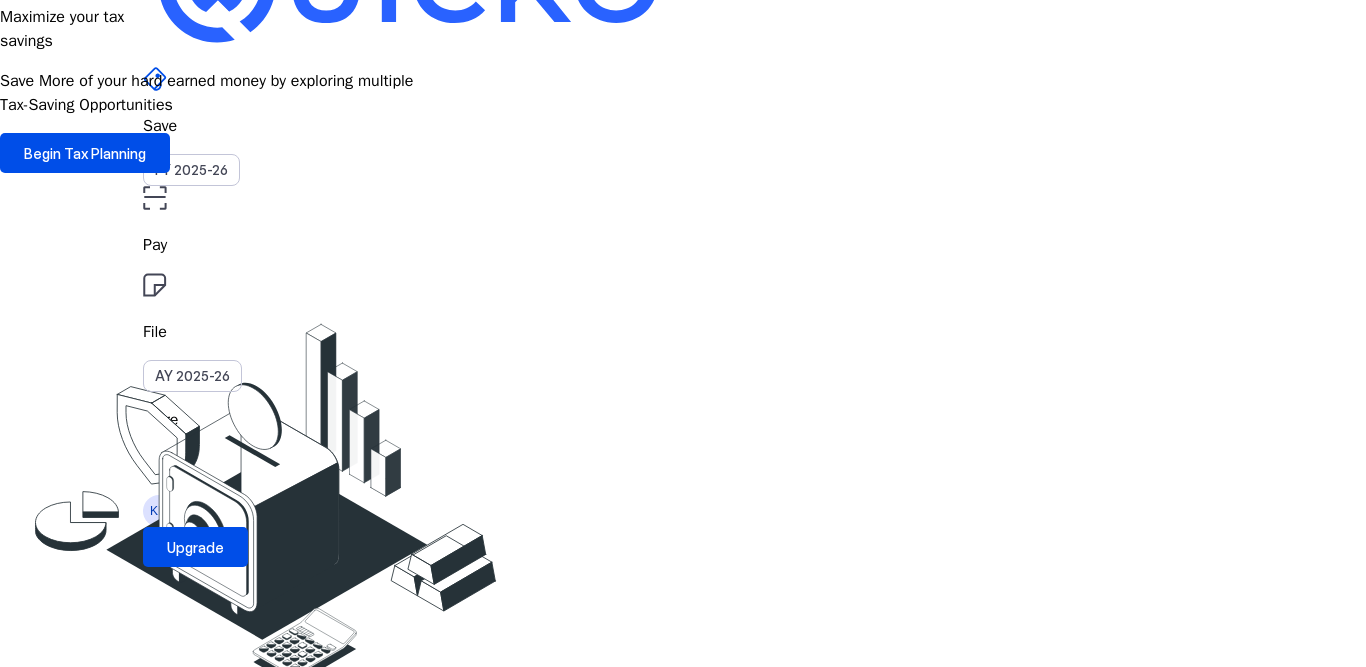 scroll, scrollTop: 0, scrollLeft: 0, axis: both 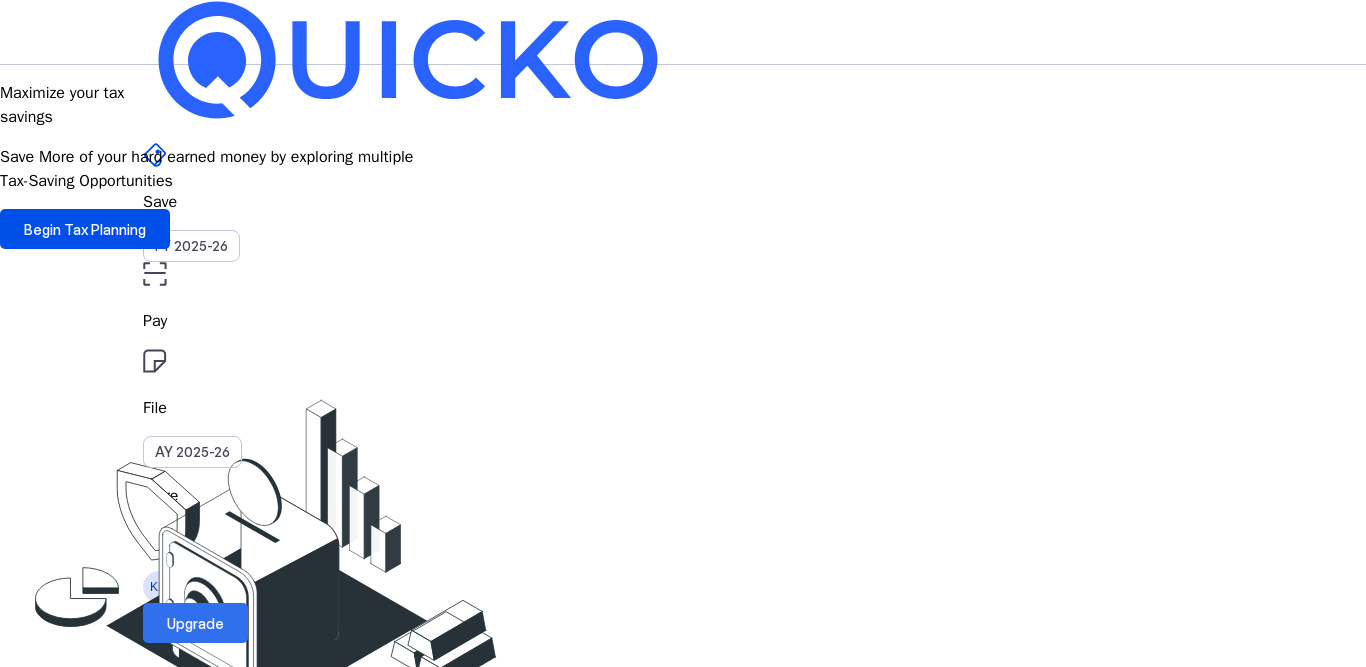 click on "Upgrade" at bounding box center [195, 623] 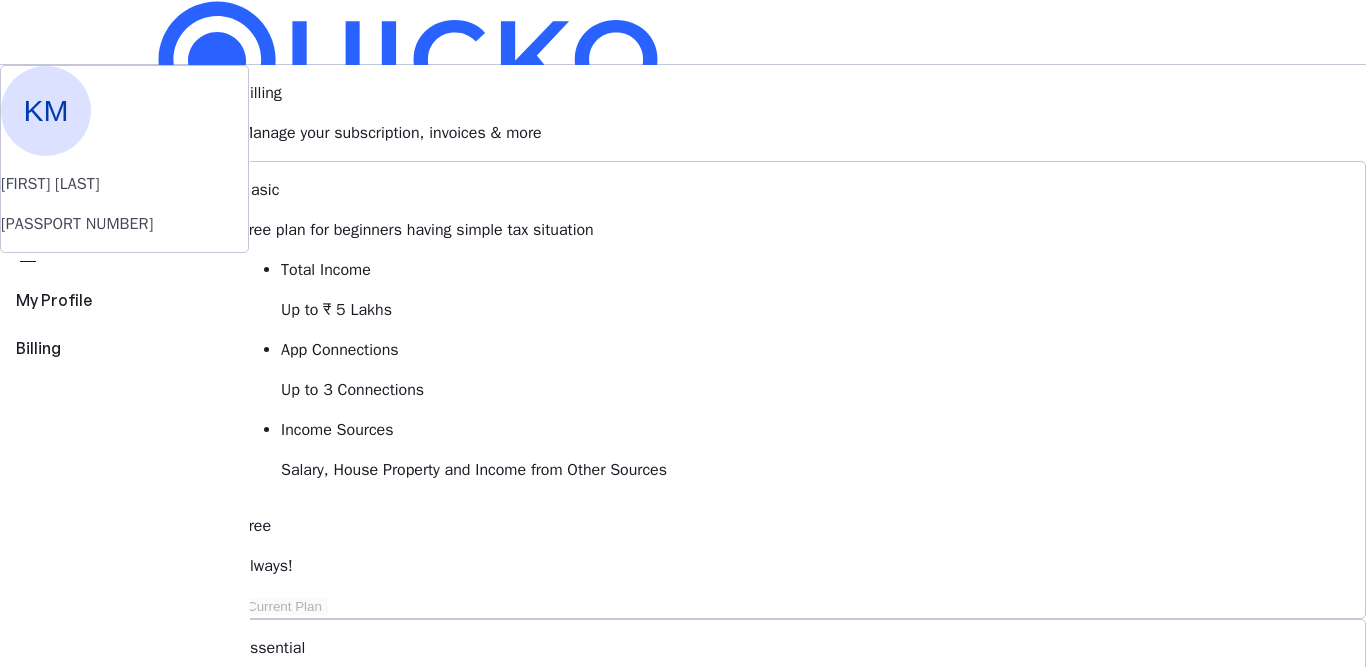 type 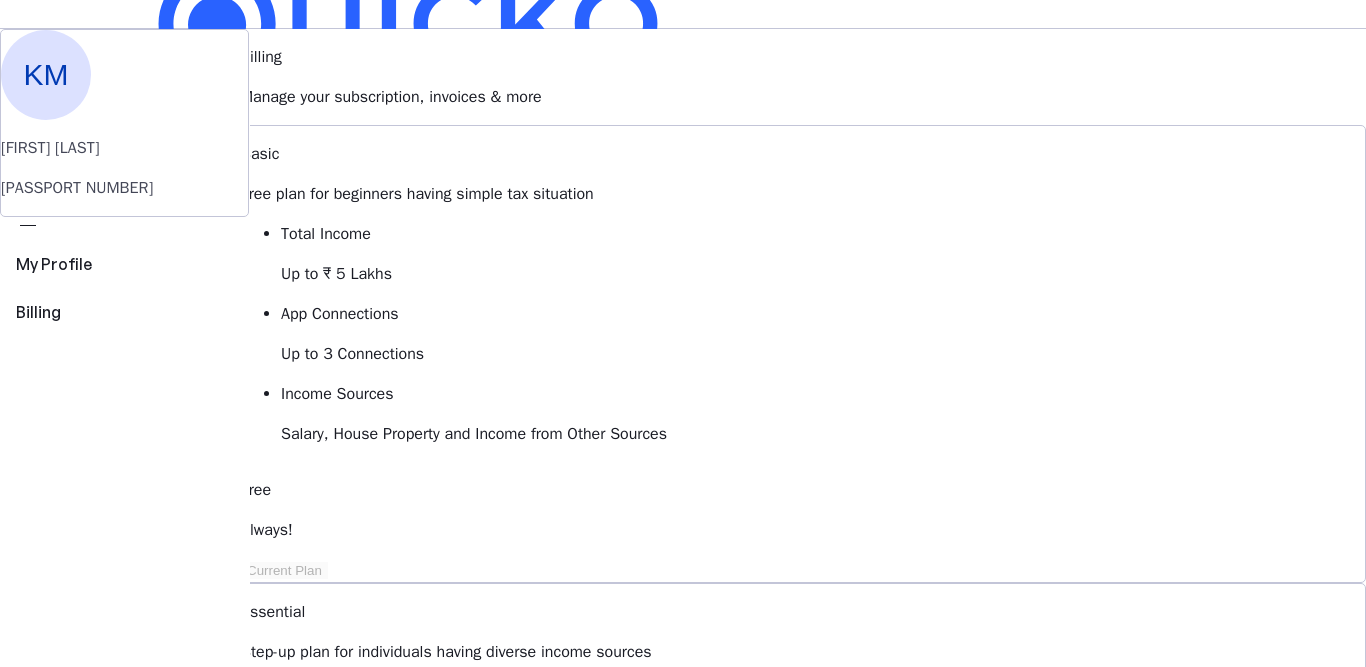 scroll, scrollTop: 0, scrollLeft: 0, axis: both 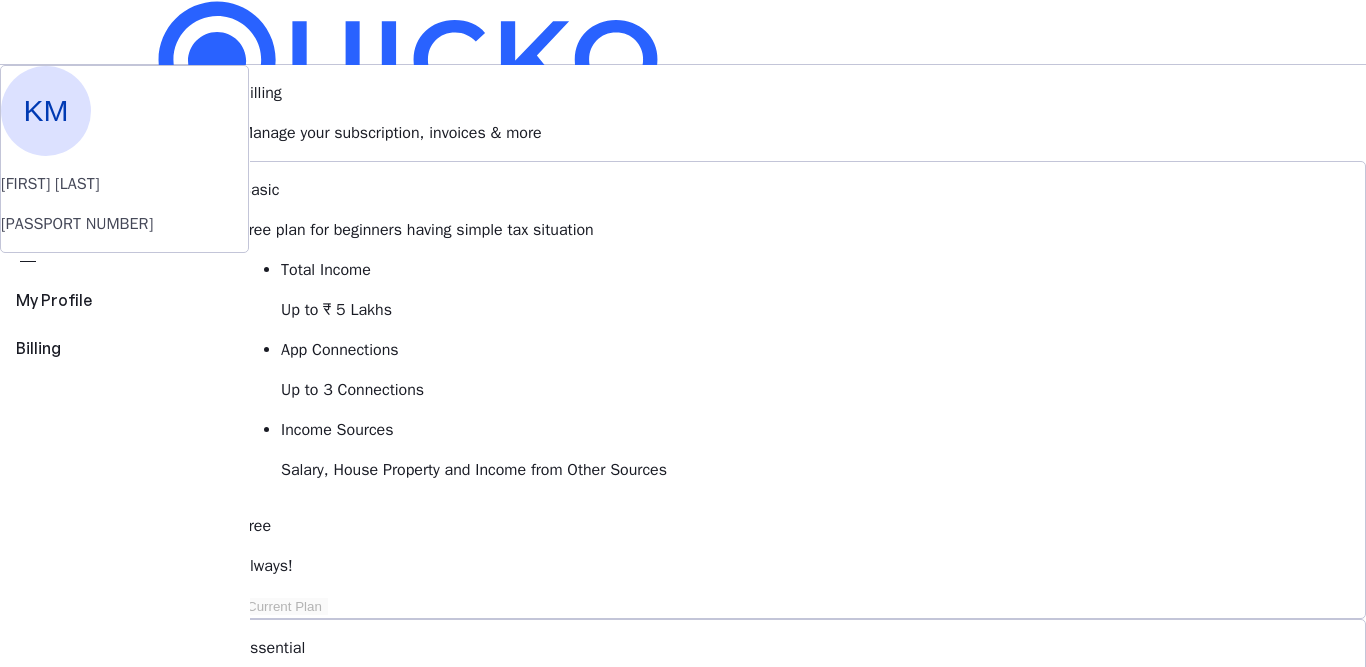 click on "Up to 3 Connections" at bounding box center (823, 310) 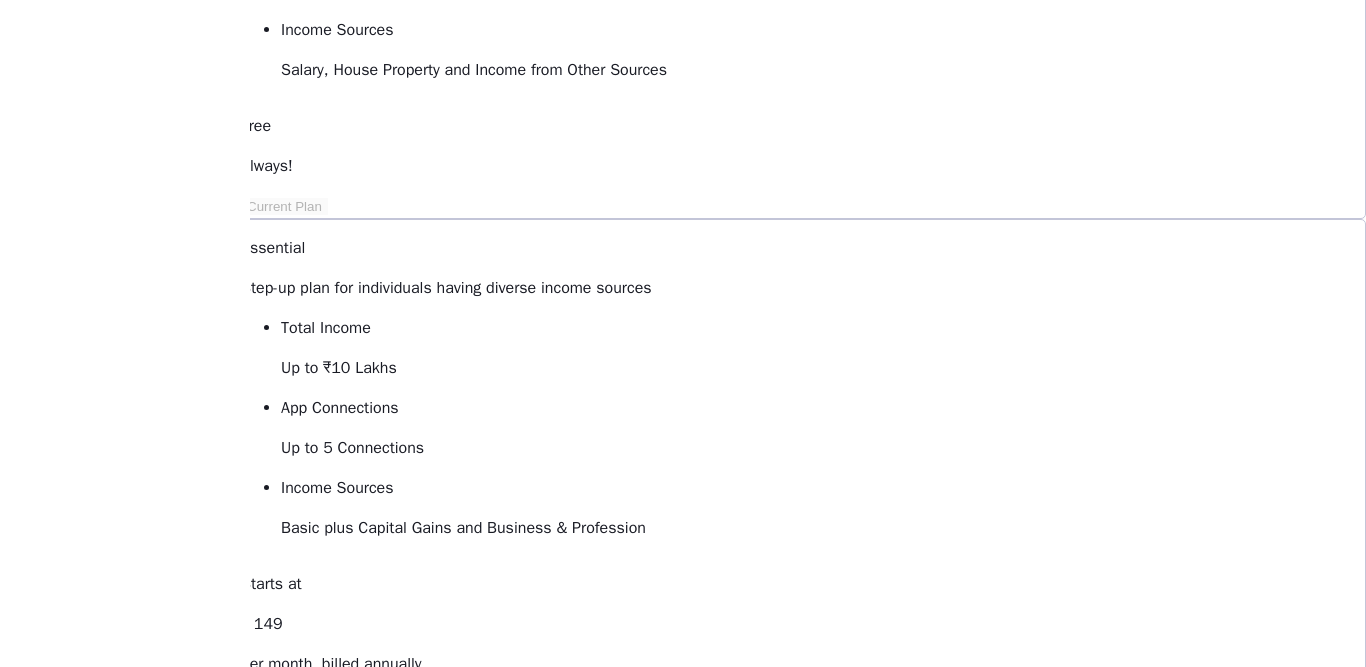 scroll, scrollTop: 240, scrollLeft: 0, axis: vertical 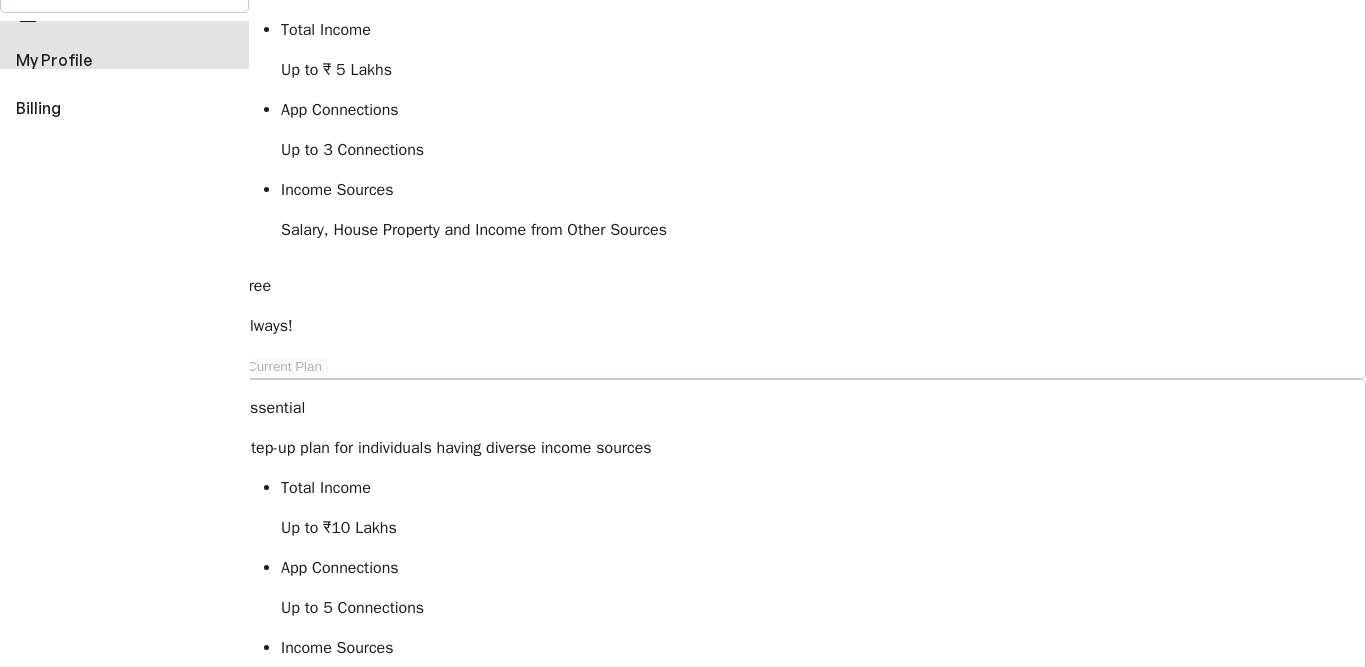 click on "My Profile" at bounding box center (124, 60) 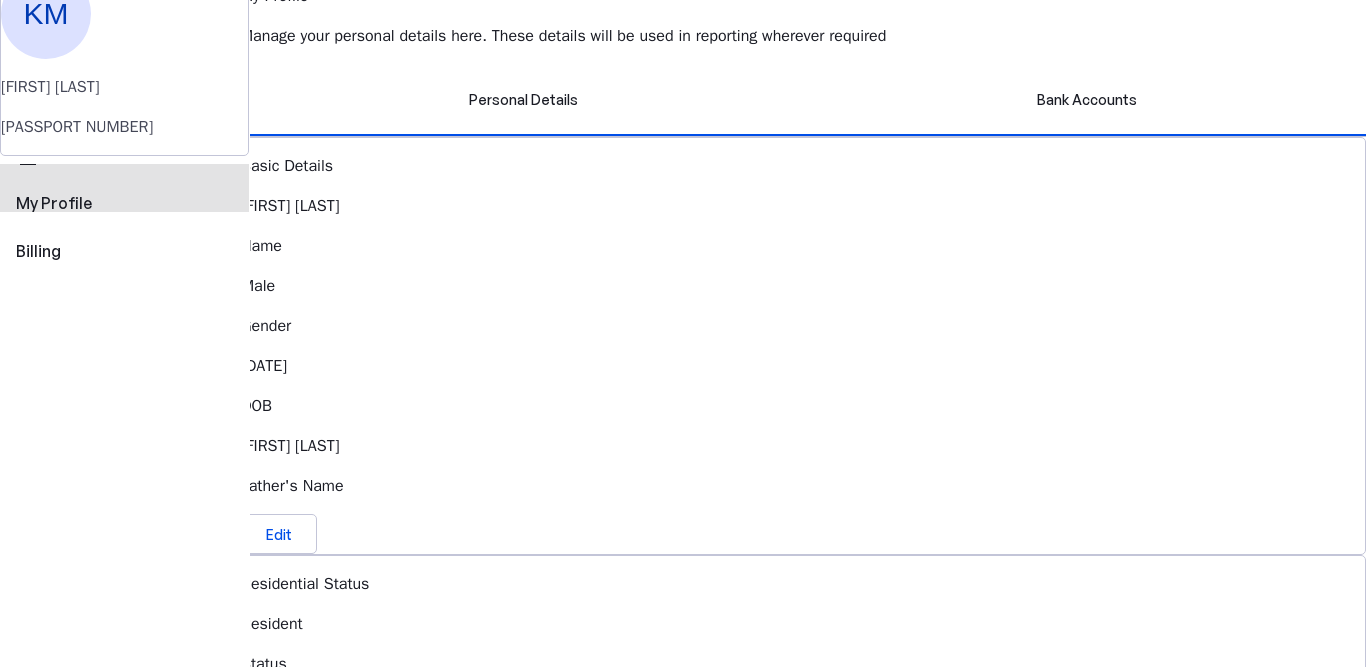 scroll, scrollTop: 0, scrollLeft: 0, axis: both 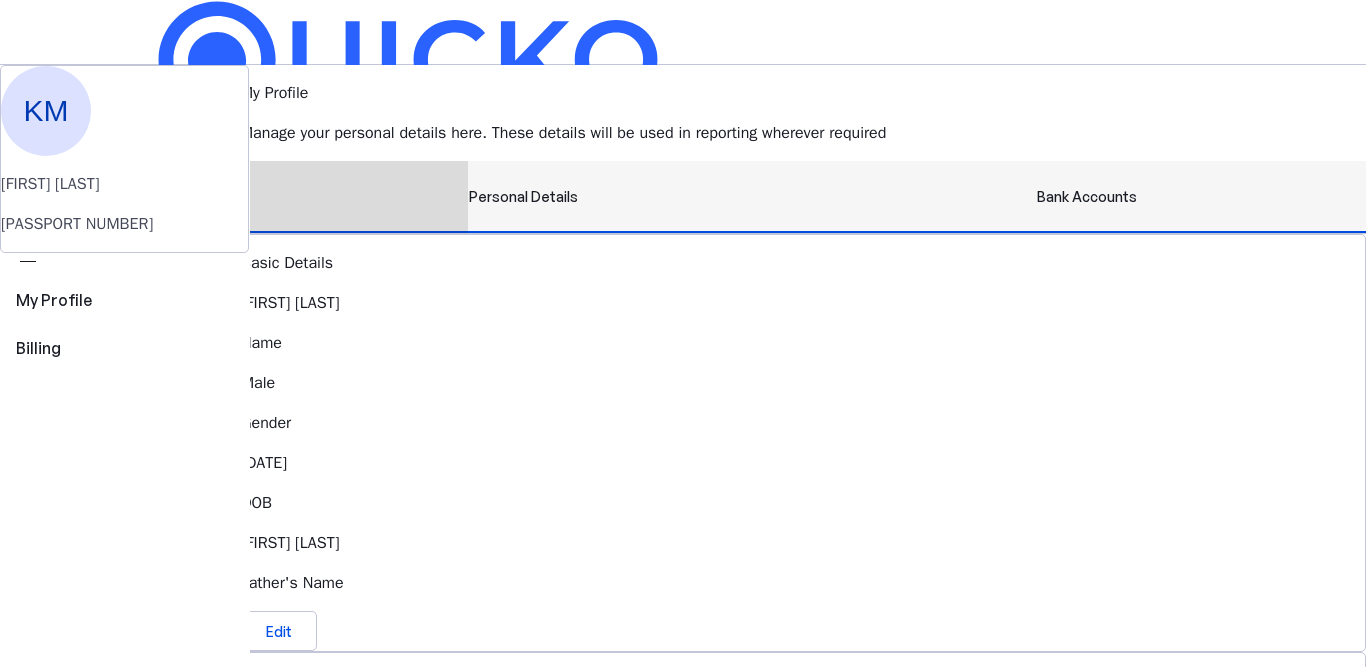 click on "Bank Accounts" at bounding box center (1087, 197) 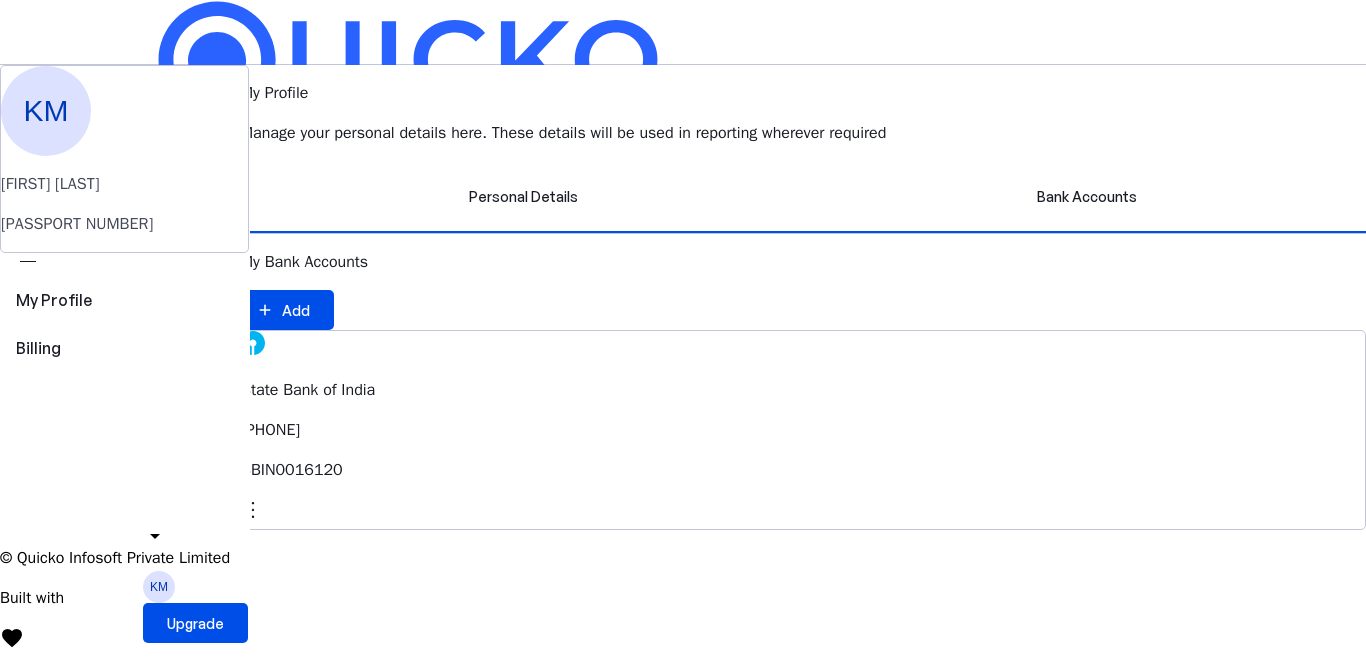click on "FY 2025-26" at bounding box center [191, 246] 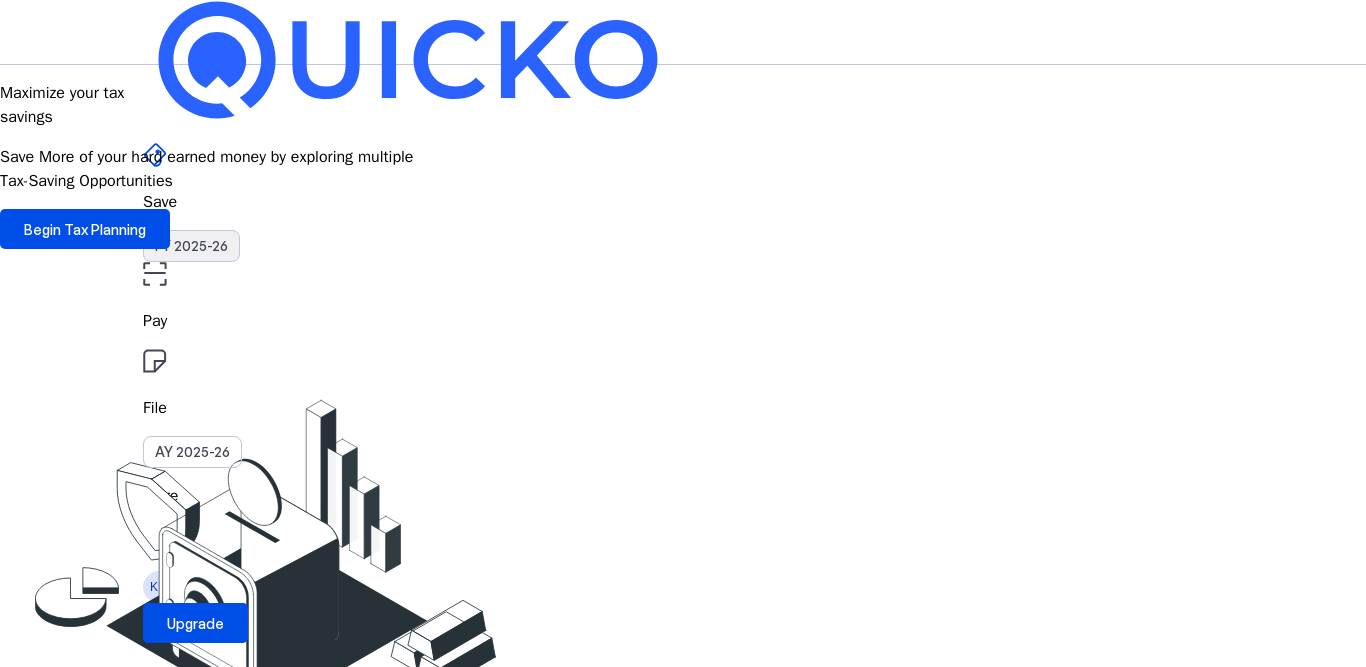 click on "FY 2025-26" at bounding box center (191, 246) 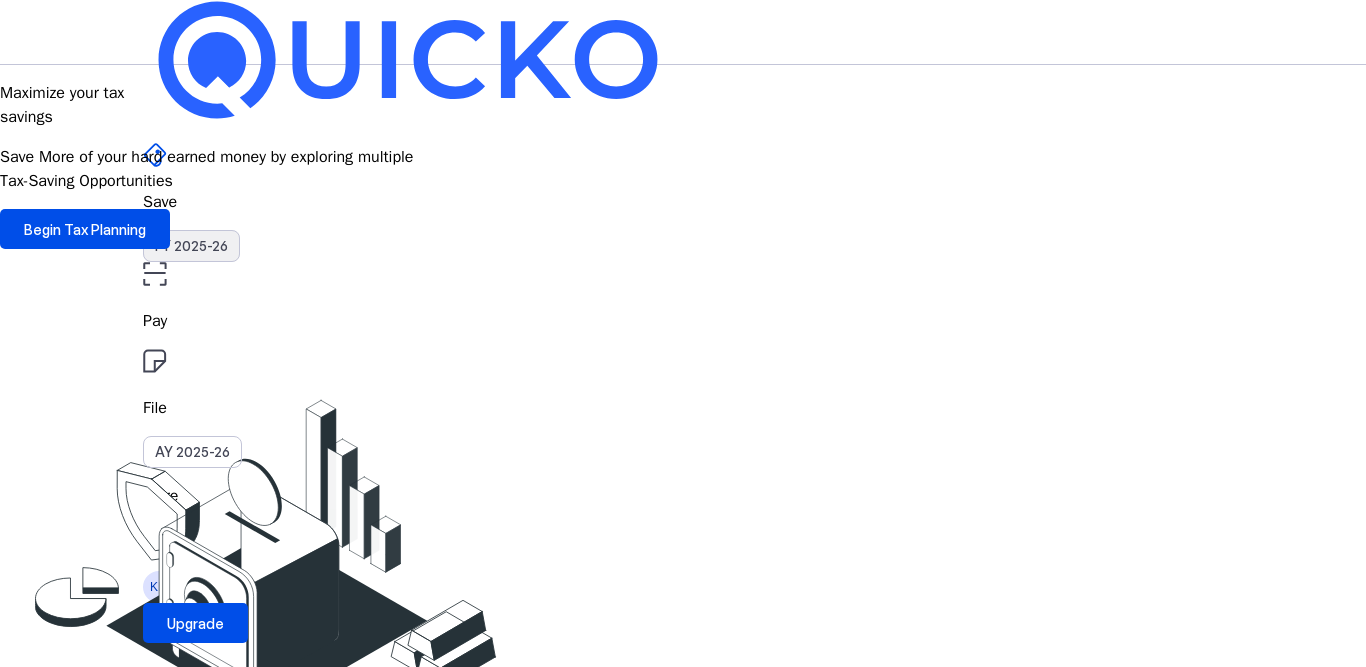 click on "FY 2025-26" at bounding box center [191, 246] 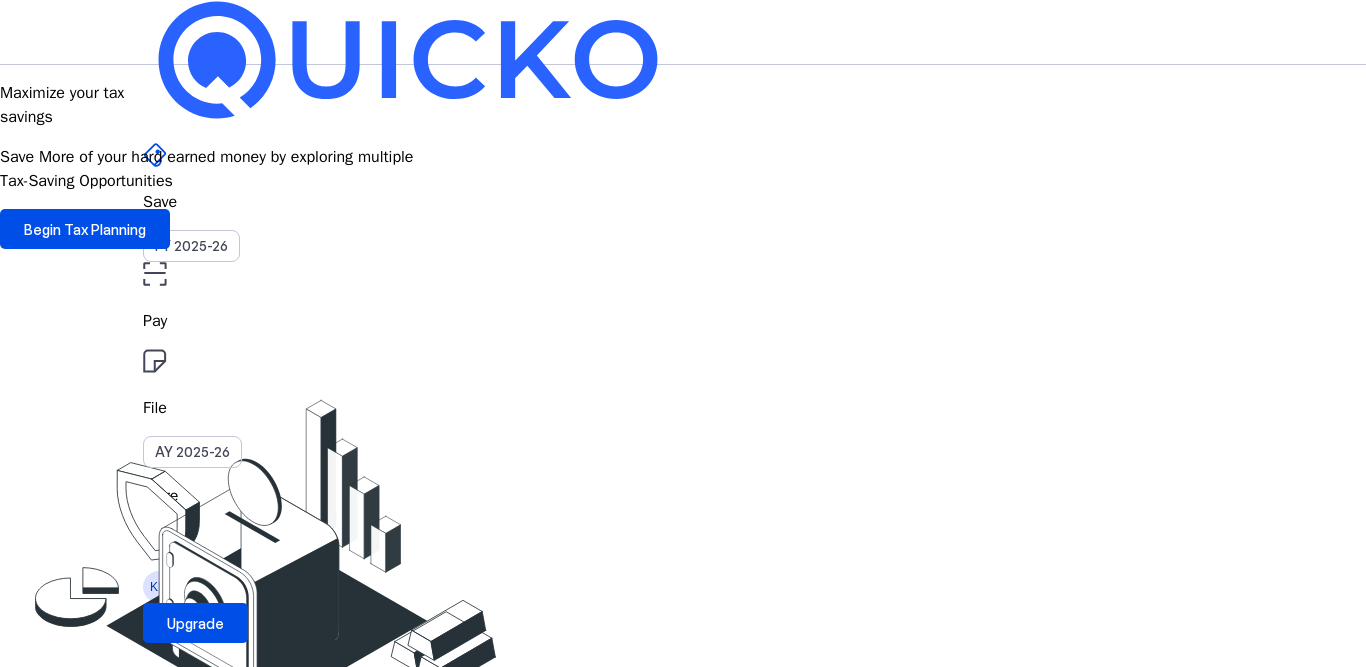 click on "File" at bounding box center [683, 321] 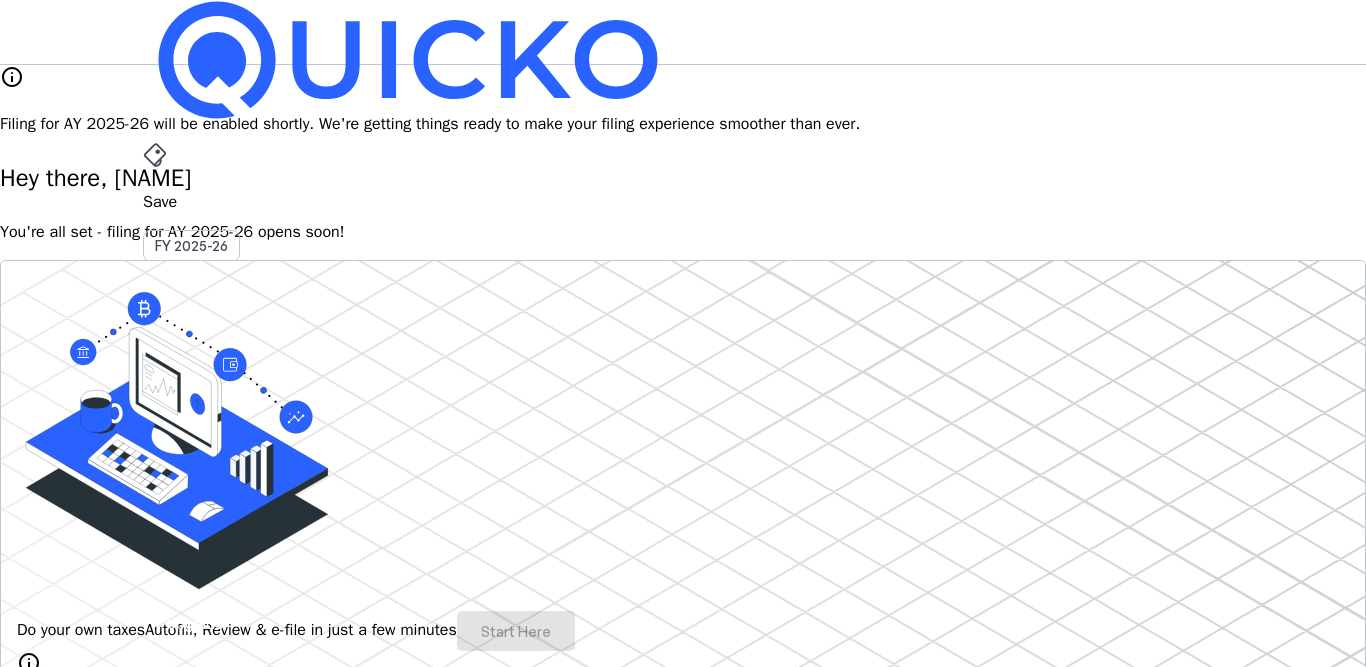 click on "File" at bounding box center (683, 408) 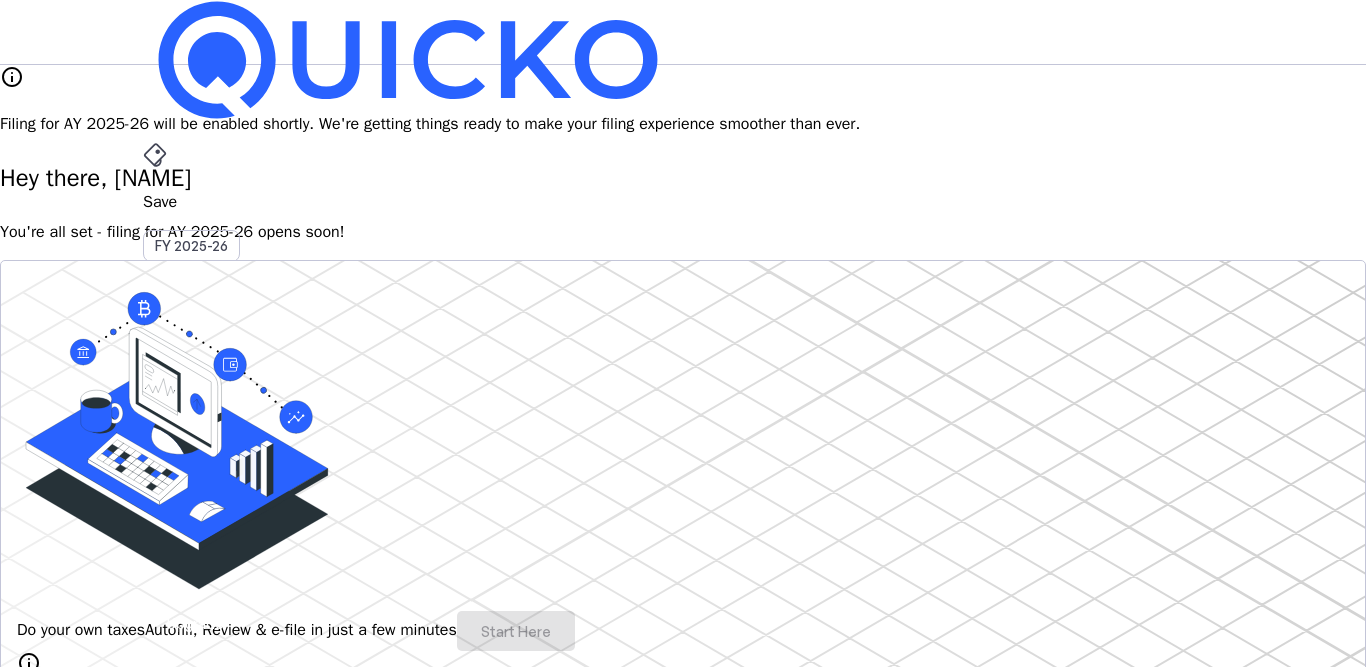 click on "AY 2025-26" at bounding box center [192, 452] 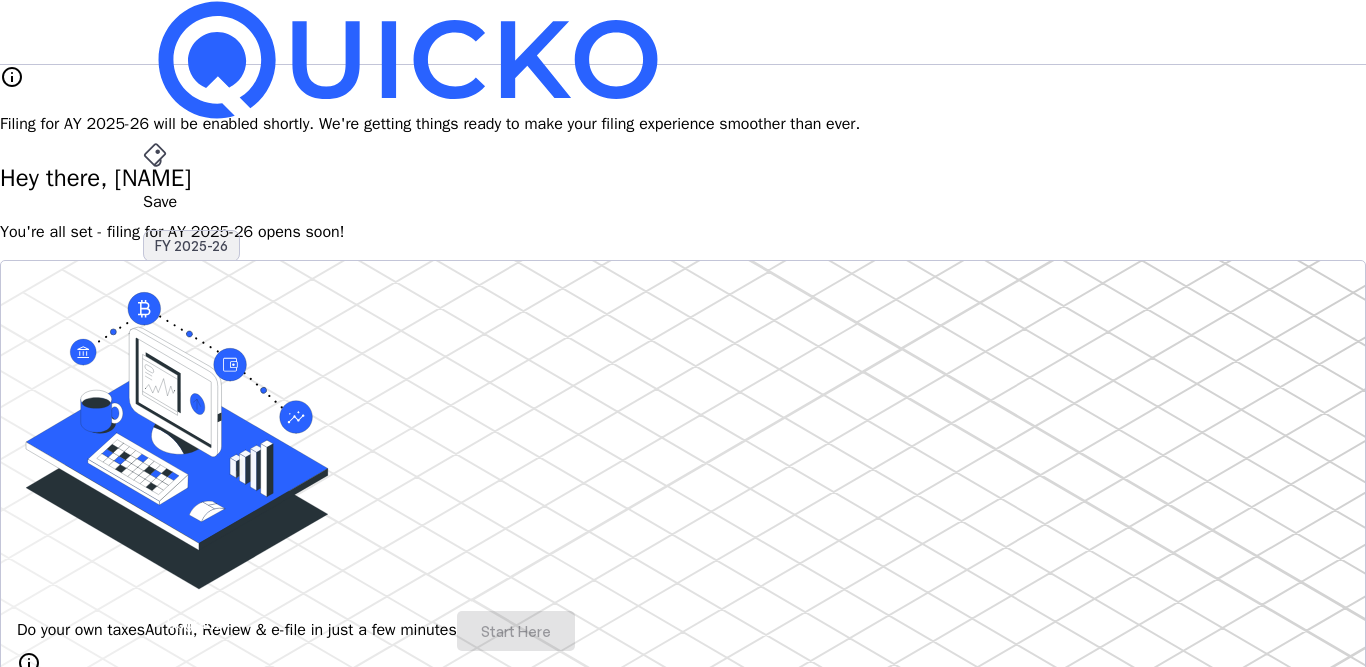 click on "FY 2025-26" at bounding box center (191, 246) 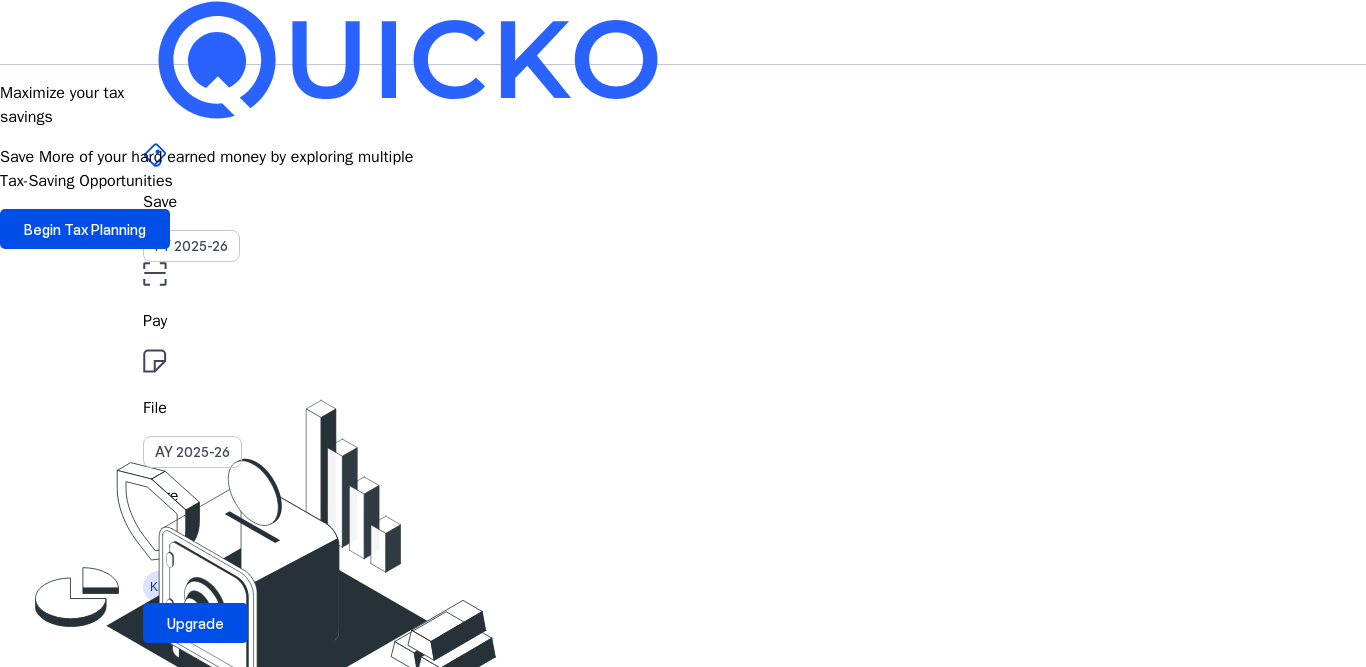 drag, startPoint x: 494, startPoint y: 35, endPoint x: 547, endPoint y: 2, distance: 62.433964 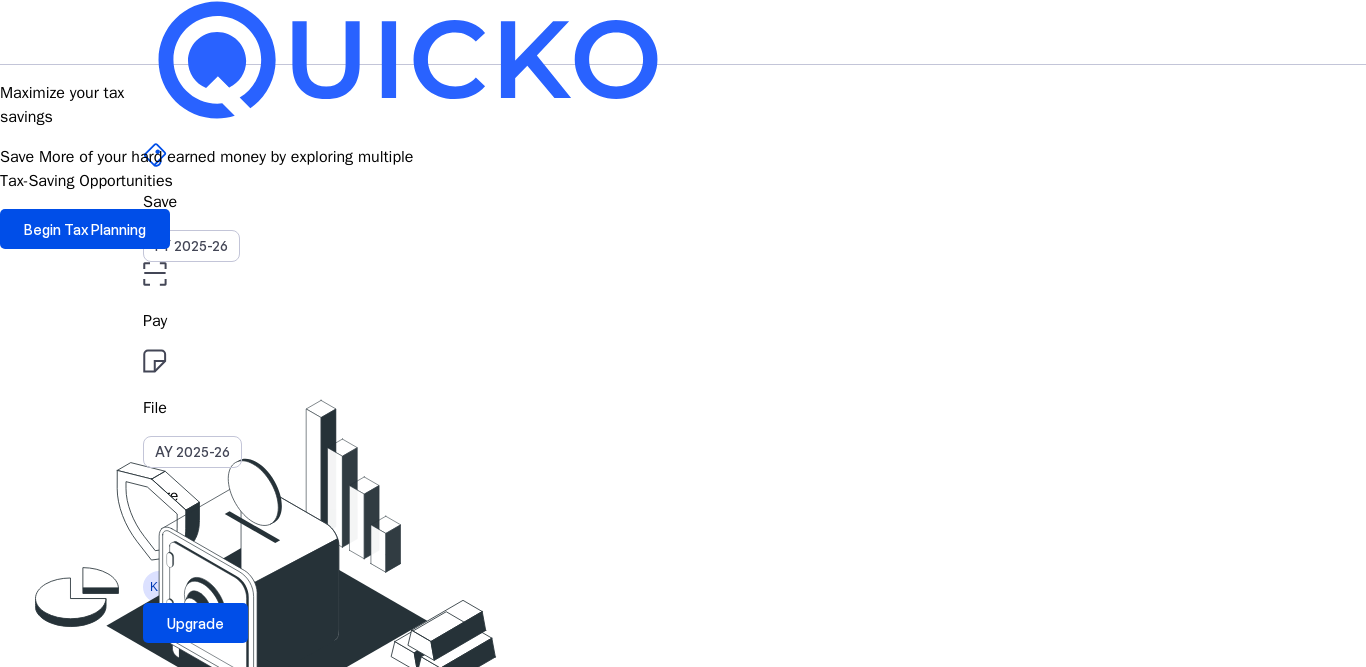 click on "More  arrow_drop_down" at bounding box center [683, 519] 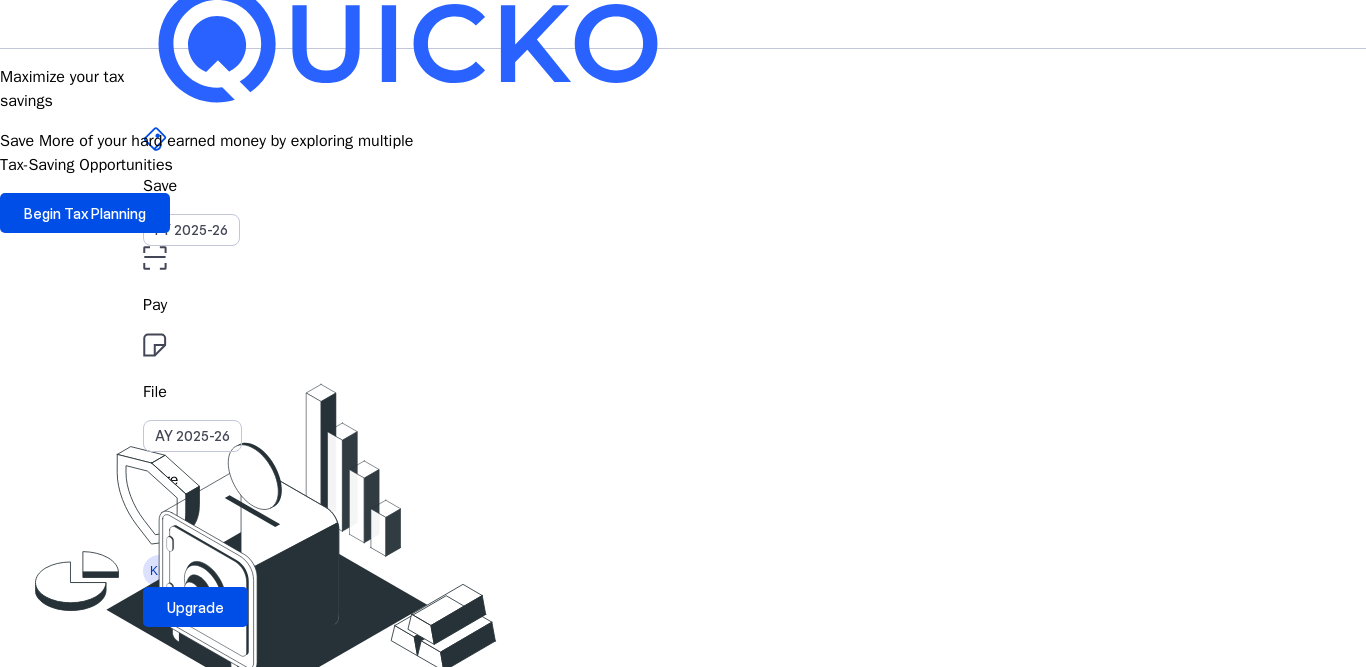 scroll, scrollTop: 0, scrollLeft: 0, axis: both 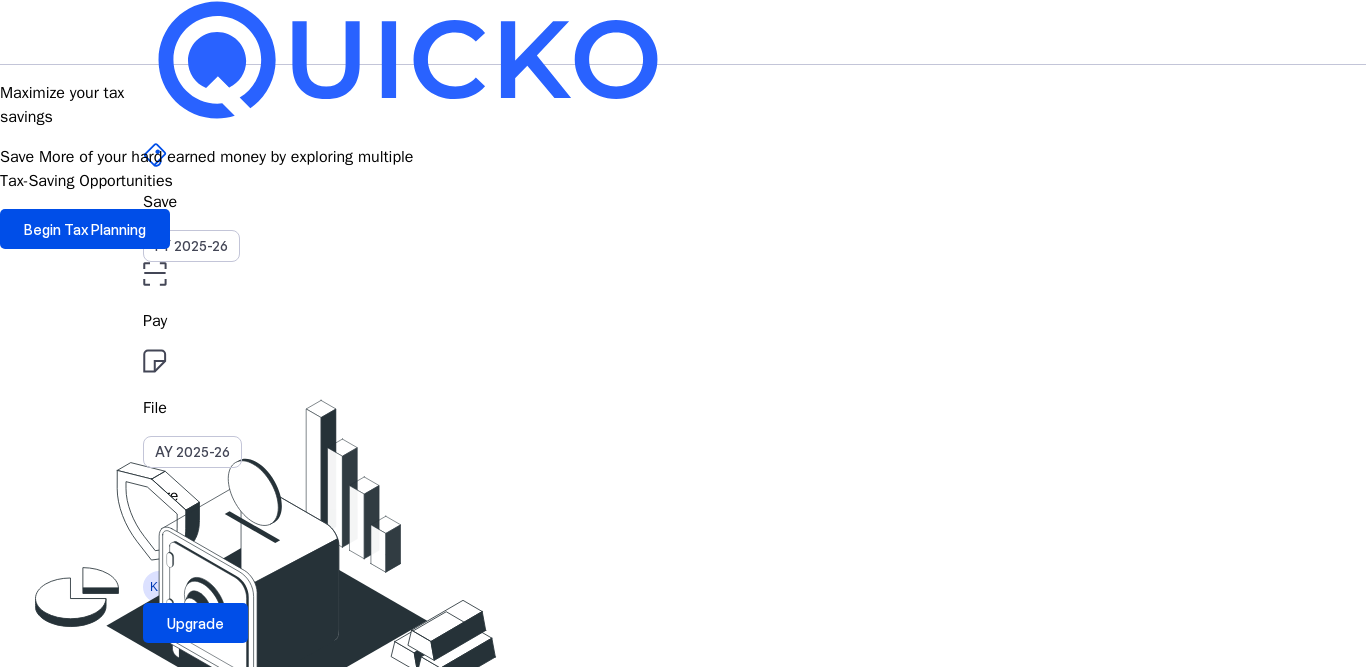 click on "More" at bounding box center [683, 496] 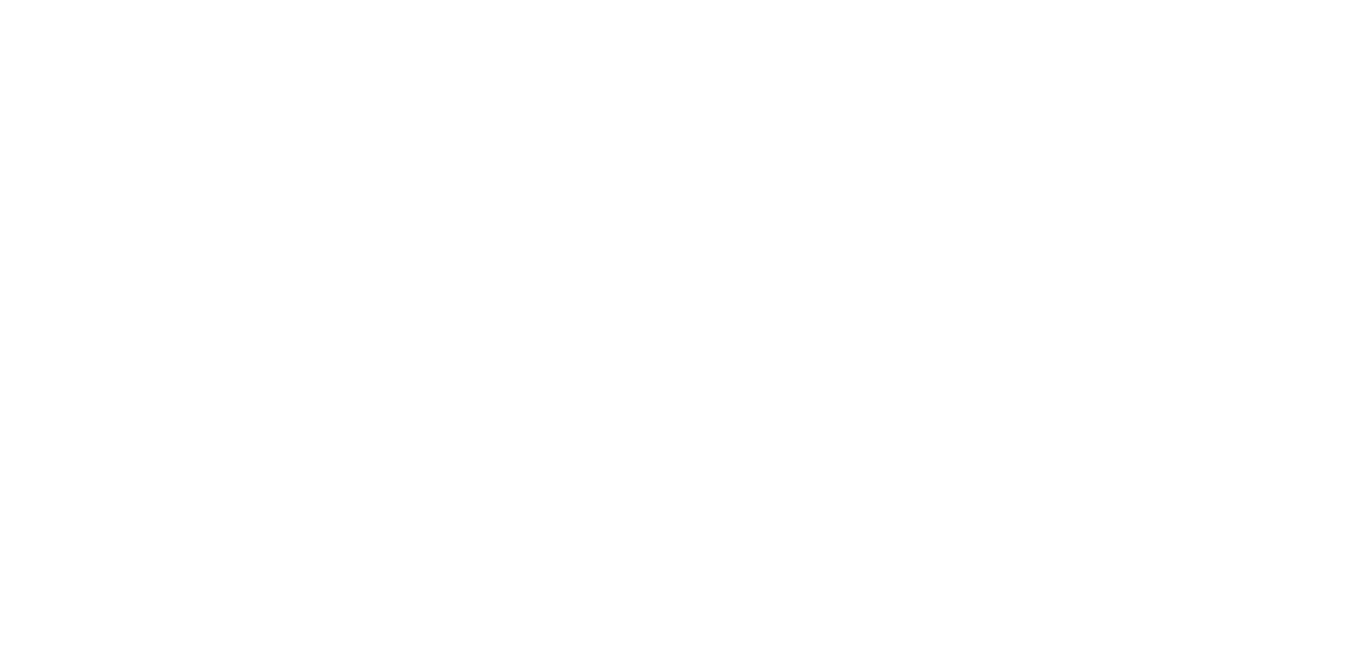 scroll, scrollTop: 0, scrollLeft: 0, axis: both 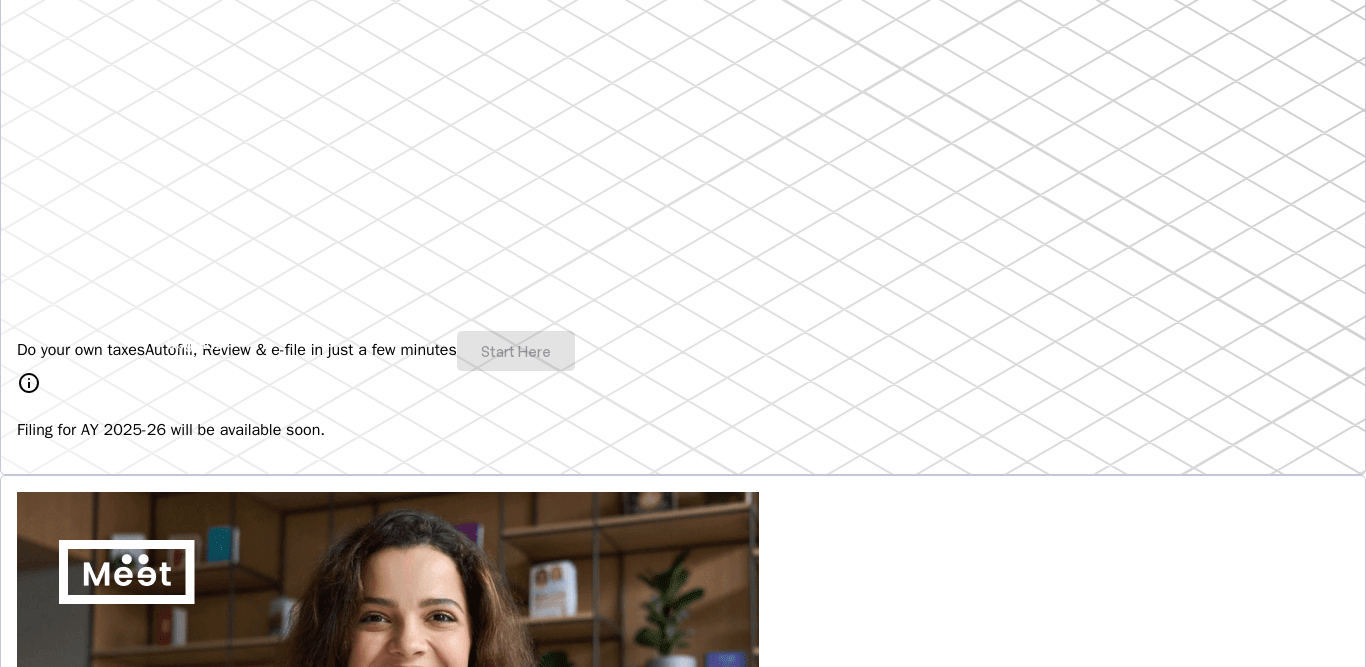 click on "Do your own taxes   Autofill, Review & e-file in just a few minutes   Start Here" at bounding box center (683, 351) 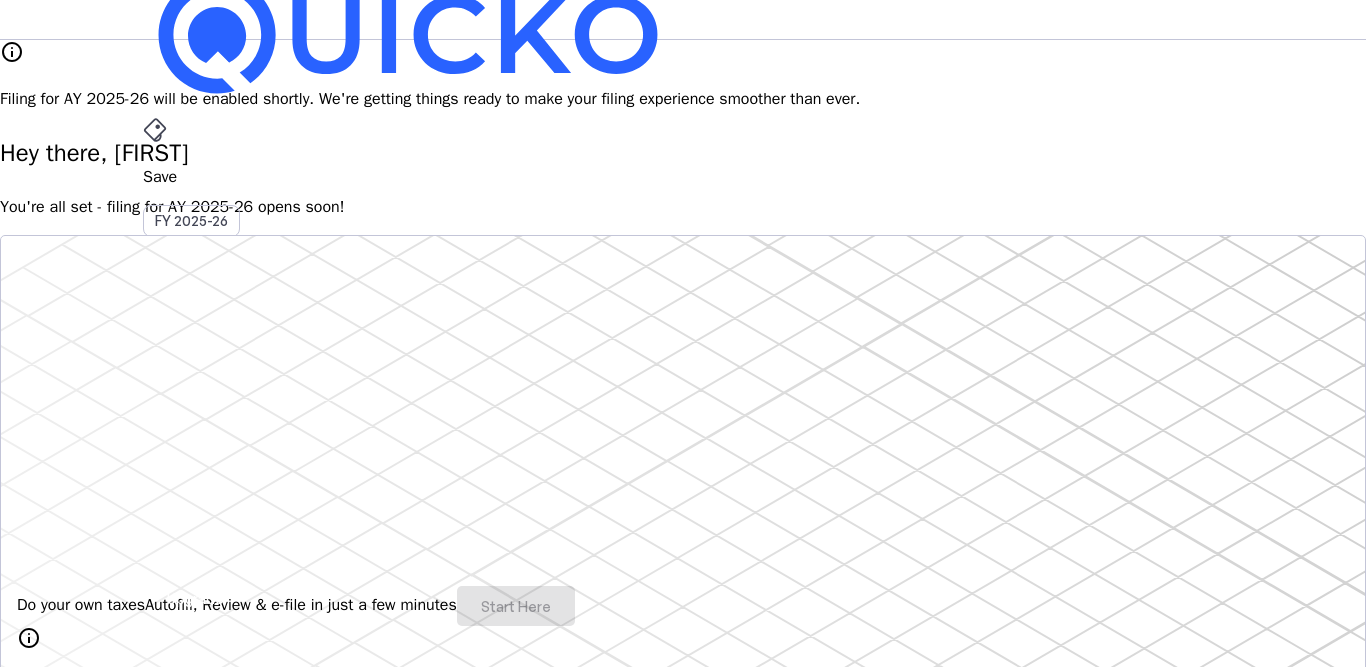 scroll, scrollTop: 0, scrollLeft: 0, axis: both 